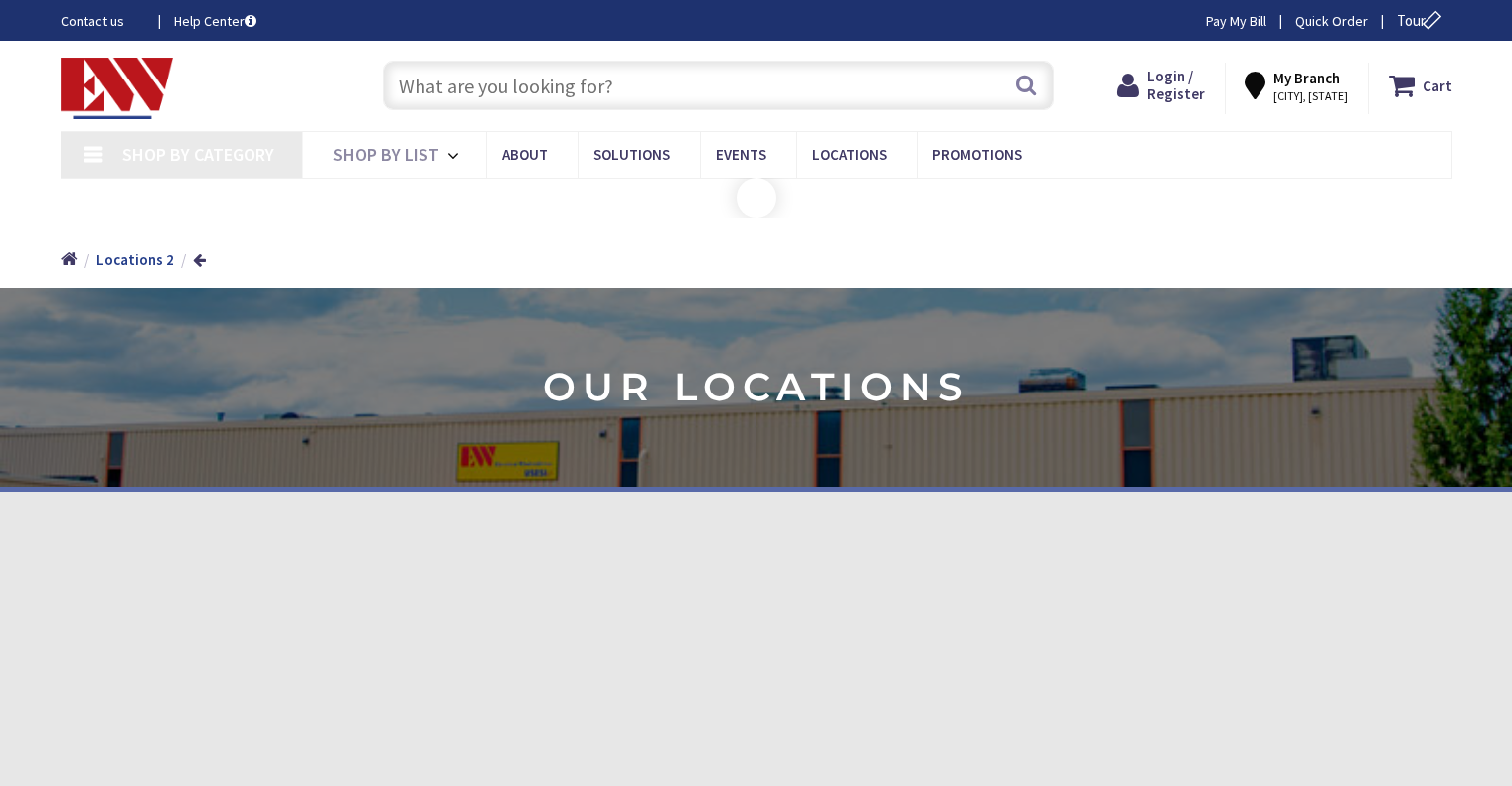 scroll, scrollTop: 0, scrollLeft: 0, axis: both 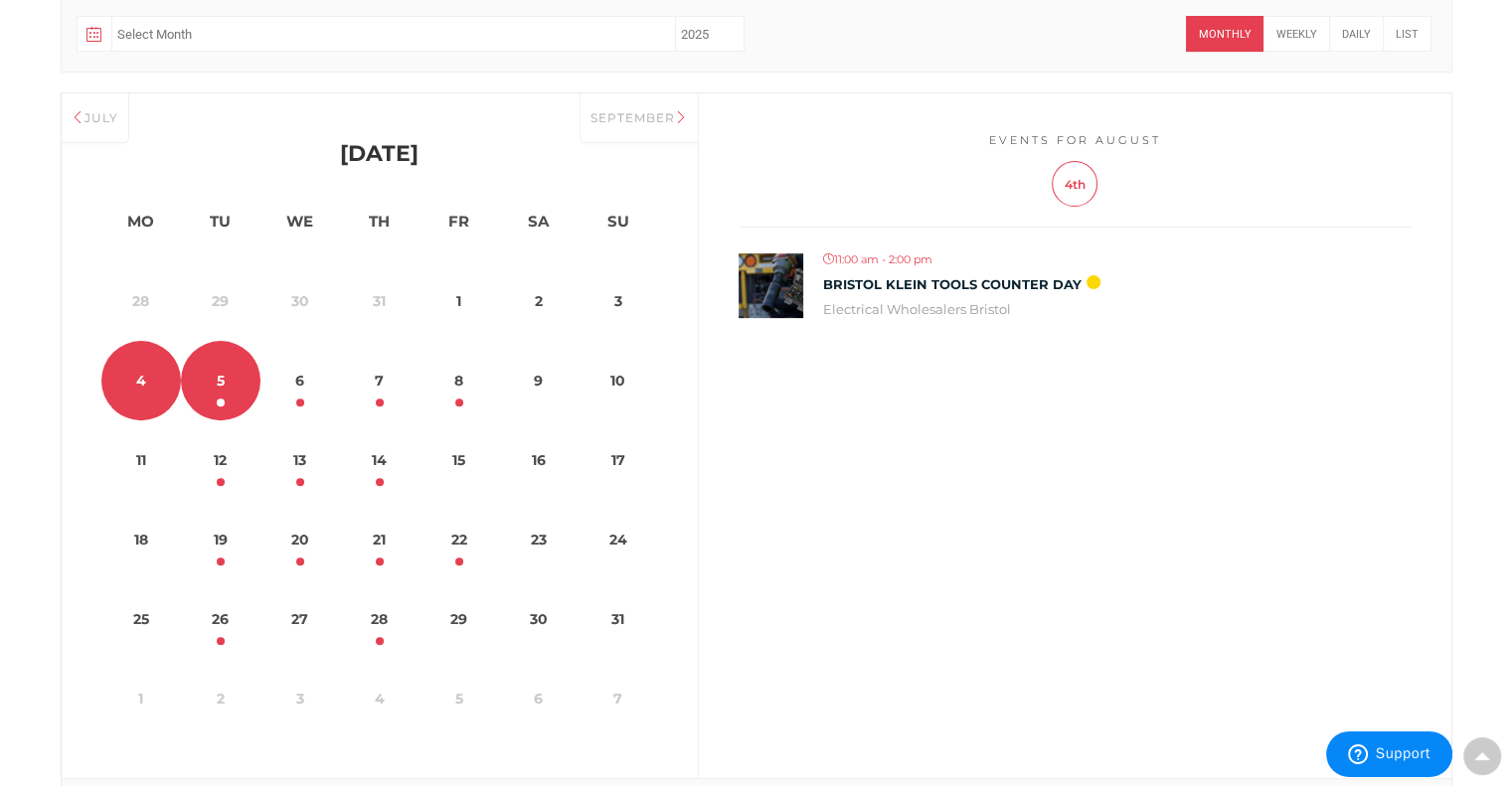 click on "5" at bounding box center (221, 381) 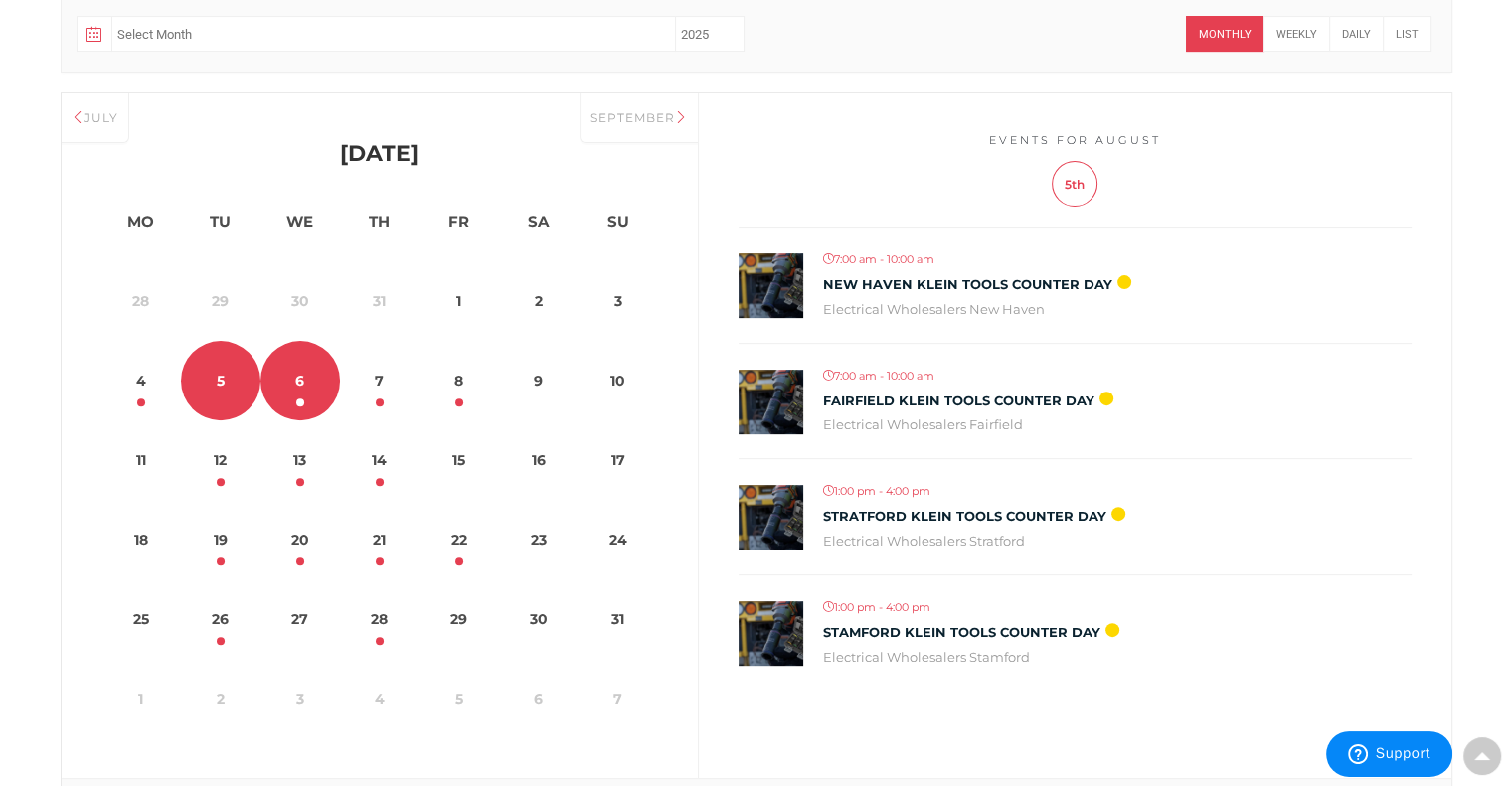 click on "6" at bounding box center [300, 381] 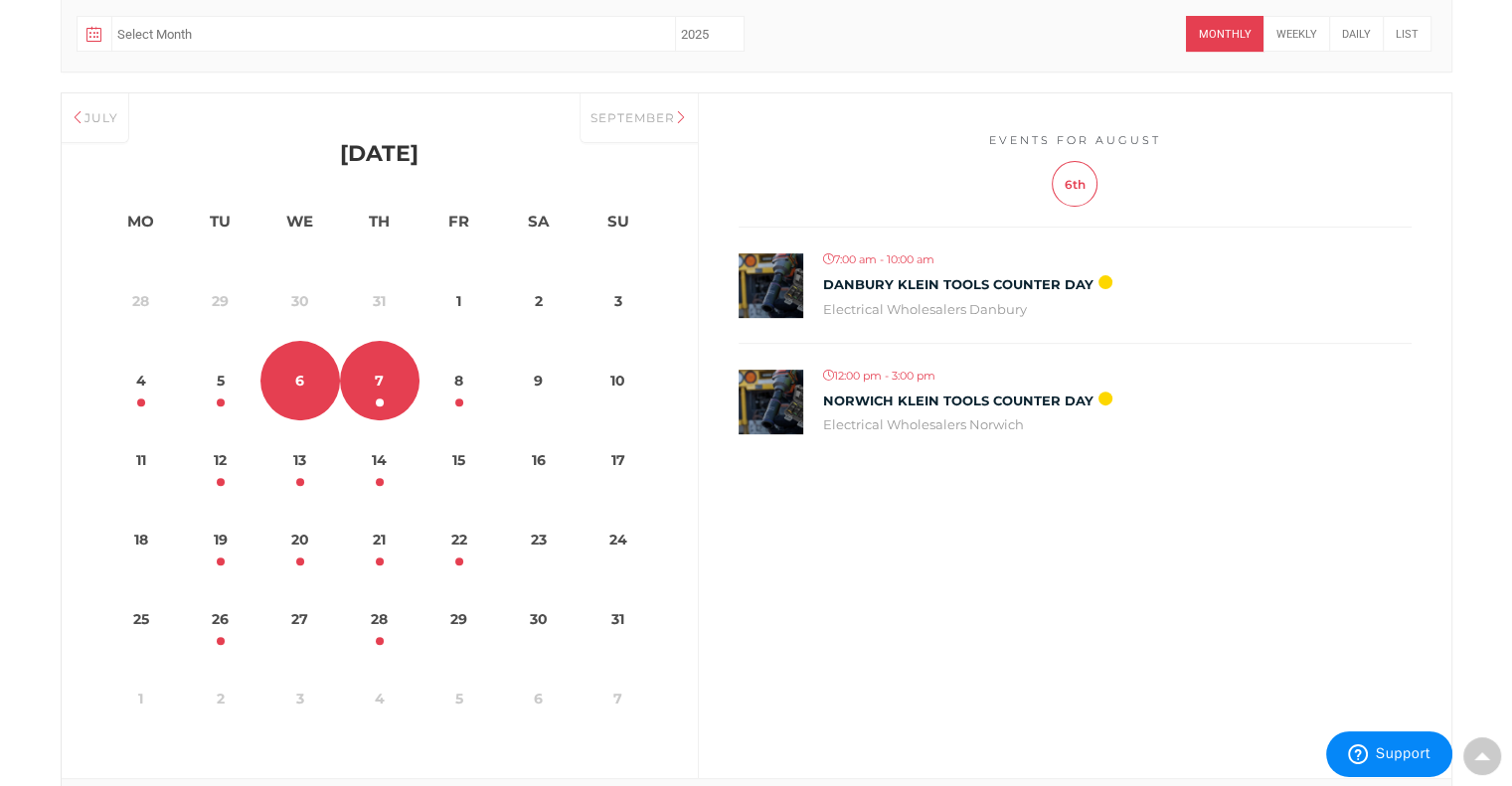 click on "7" at bounding box center [380, 381] 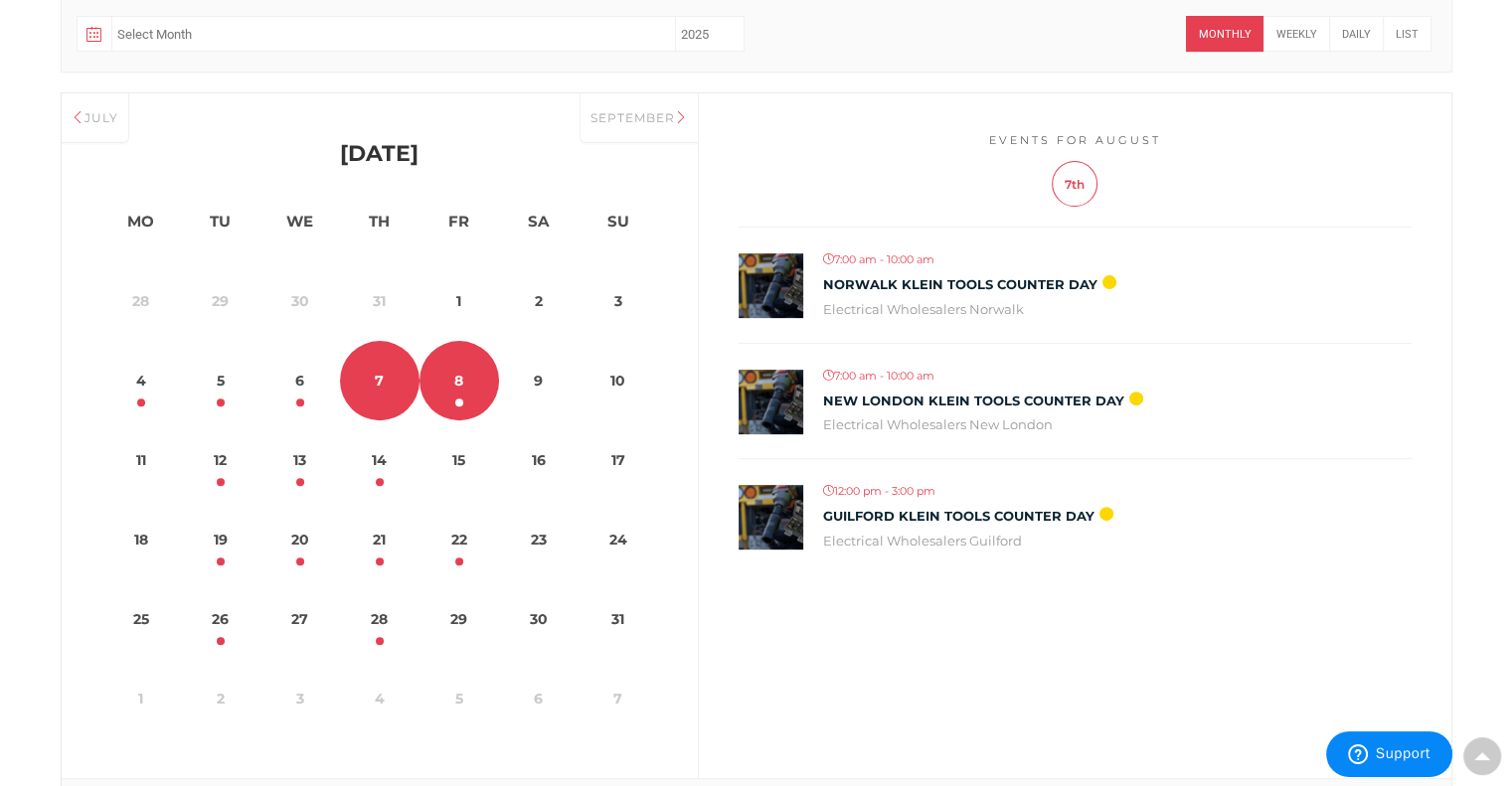click on "8" at bounding box center [459, 381] 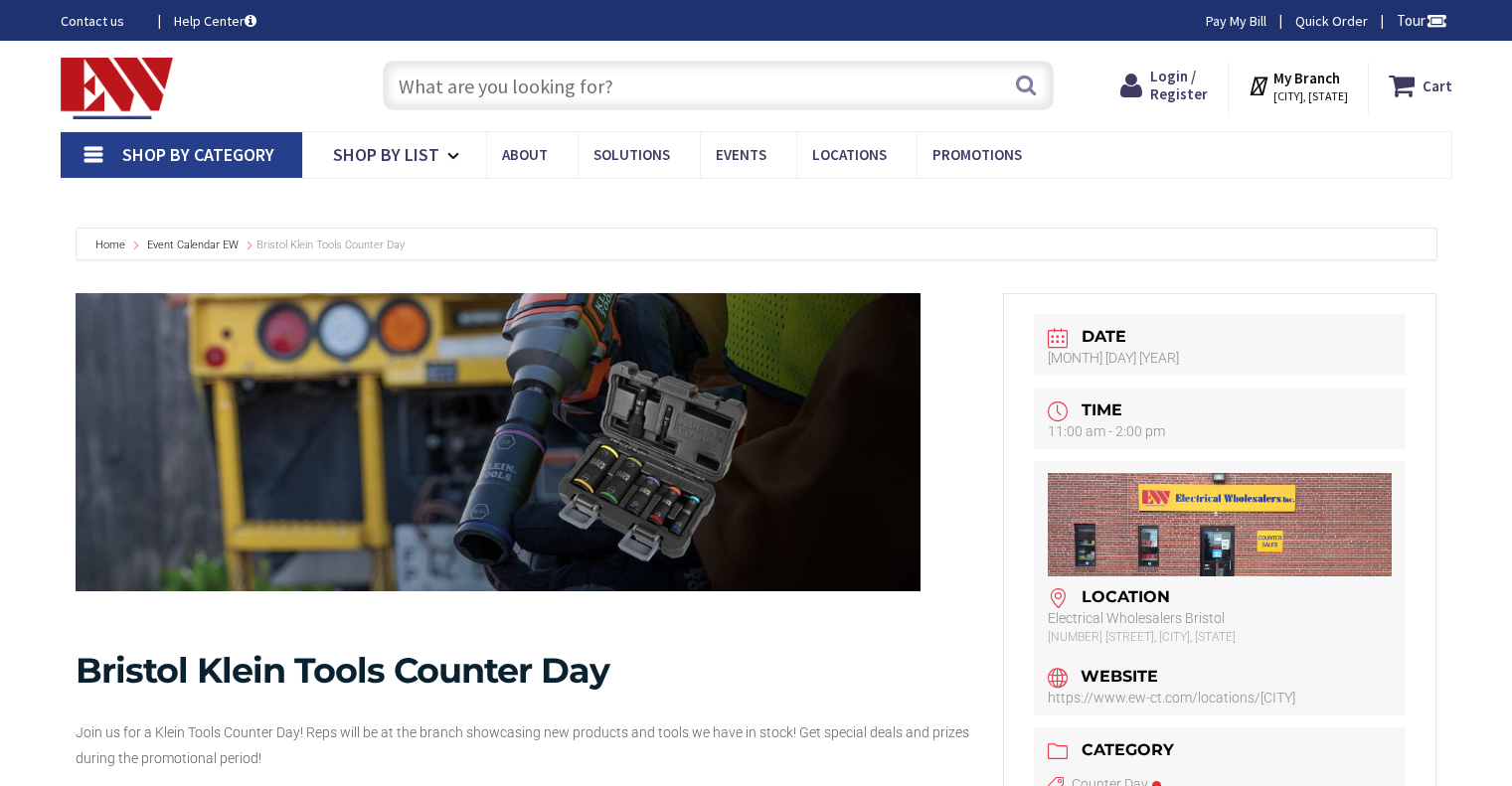 scroll, scrollTop: 0, scrollLeft: 0, axis: both 